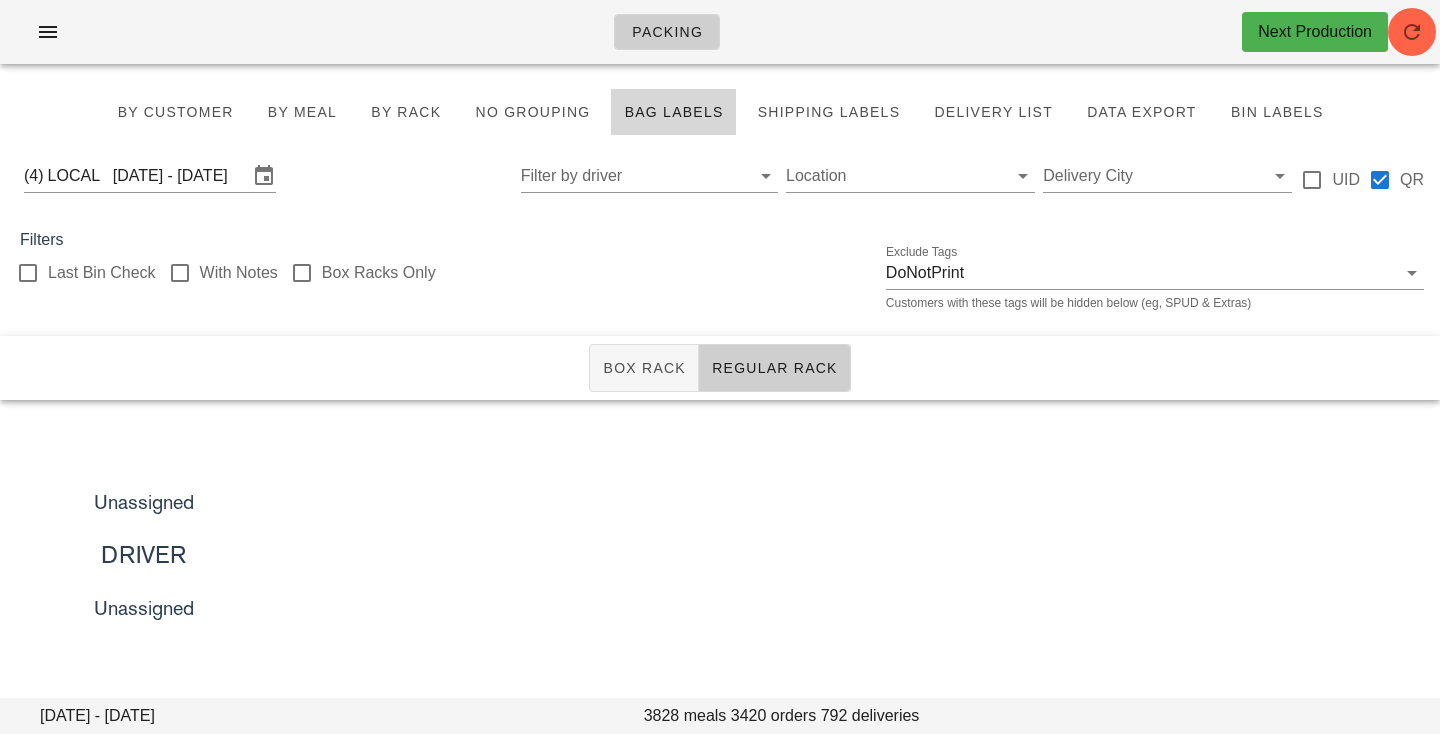 scroll, scrollTop: 0, scrollLeft: 0, axis: both 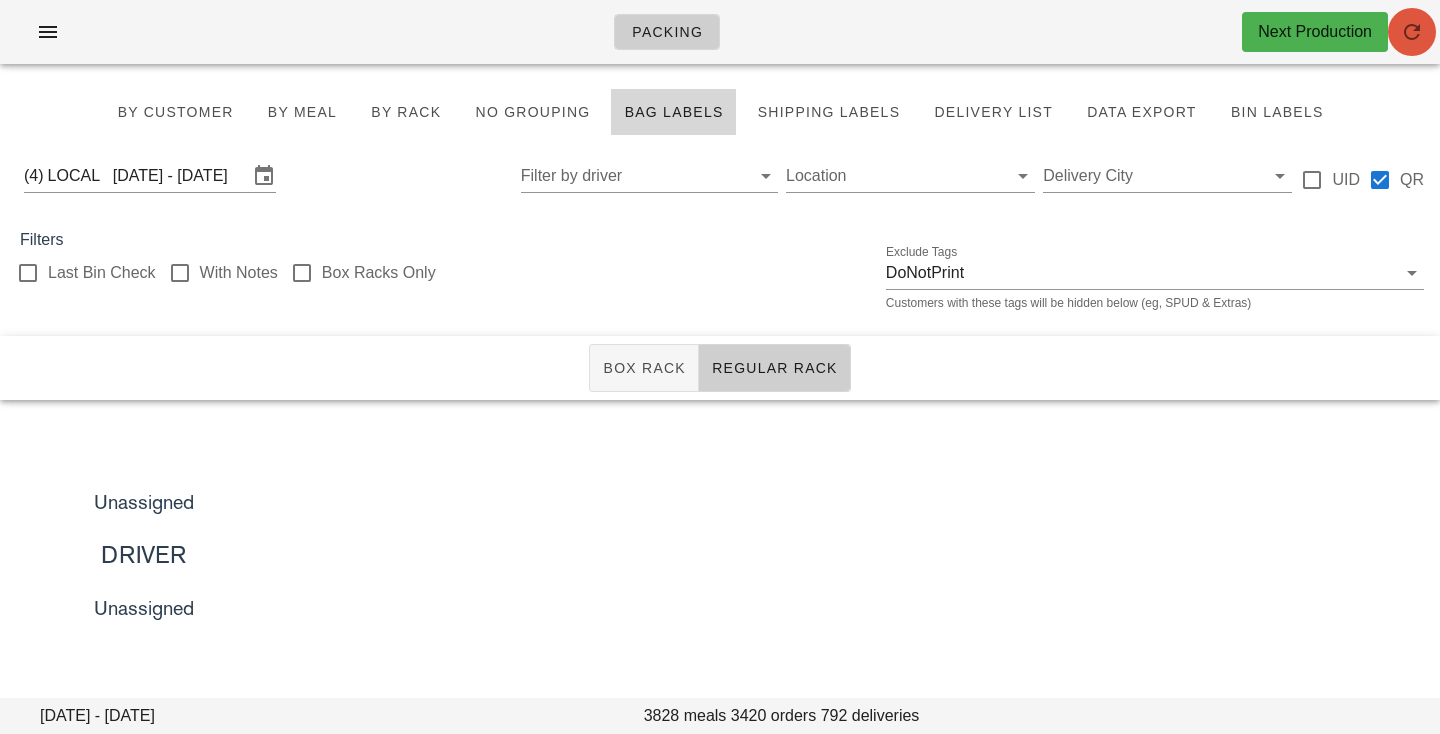 click at bounding box center [1412, 32] 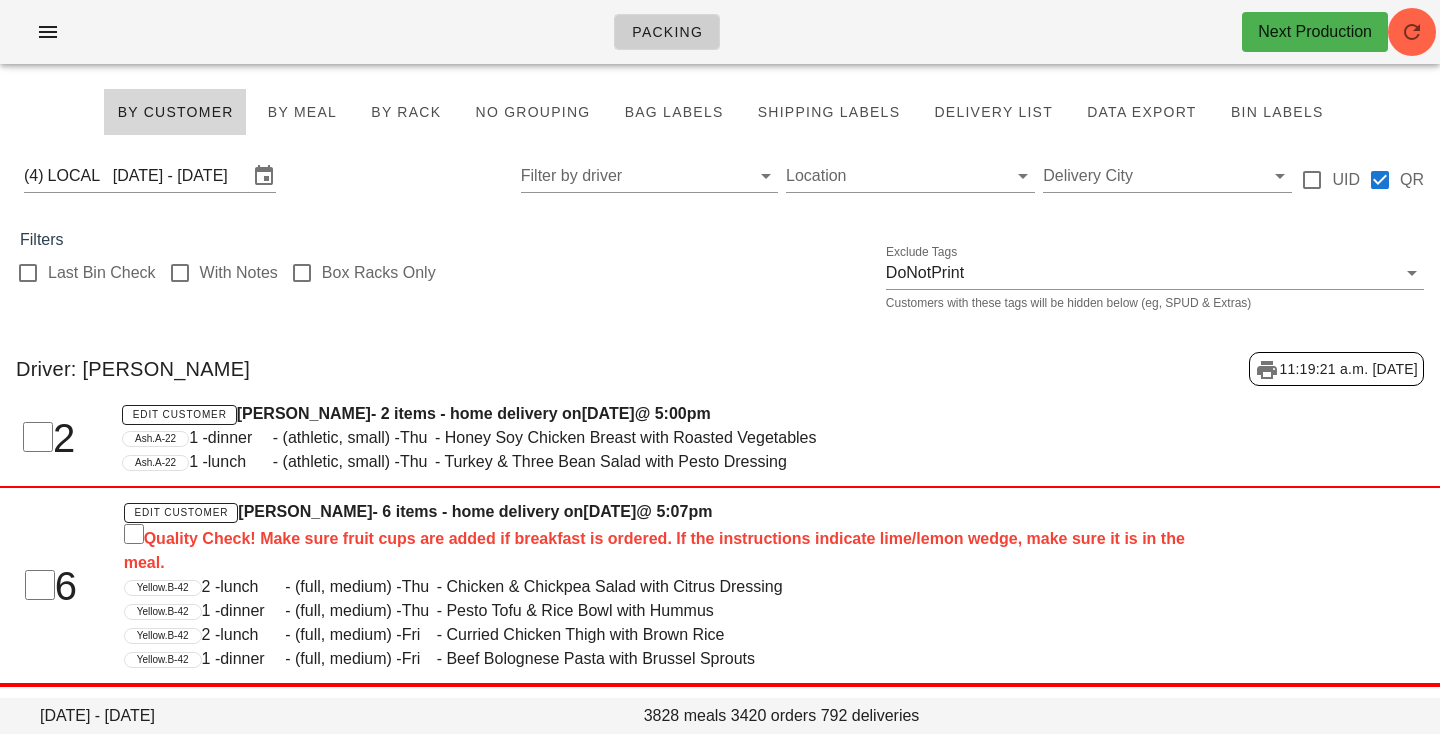 scroll, scrollTop: 0, scrollLeft: 0, axis: both 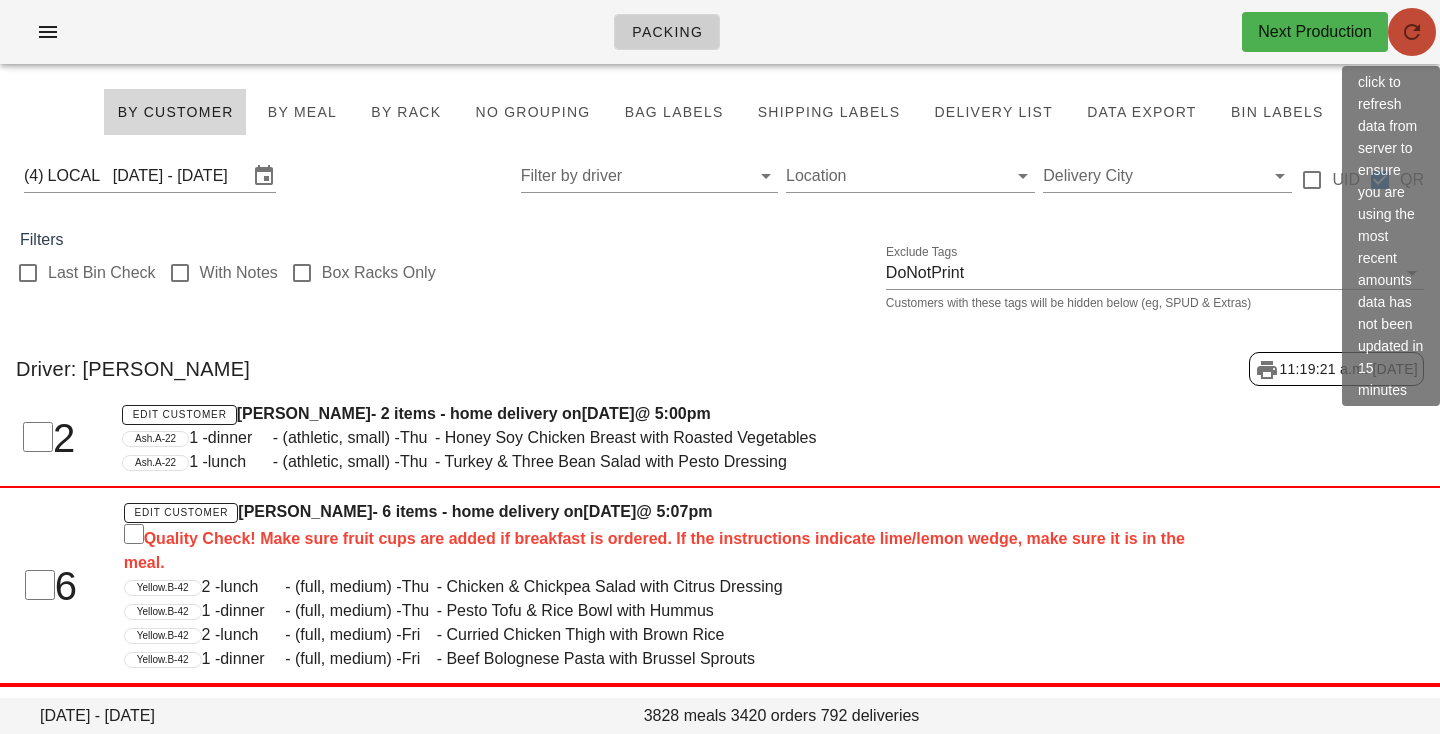 click at bounding box center [1412, 32] 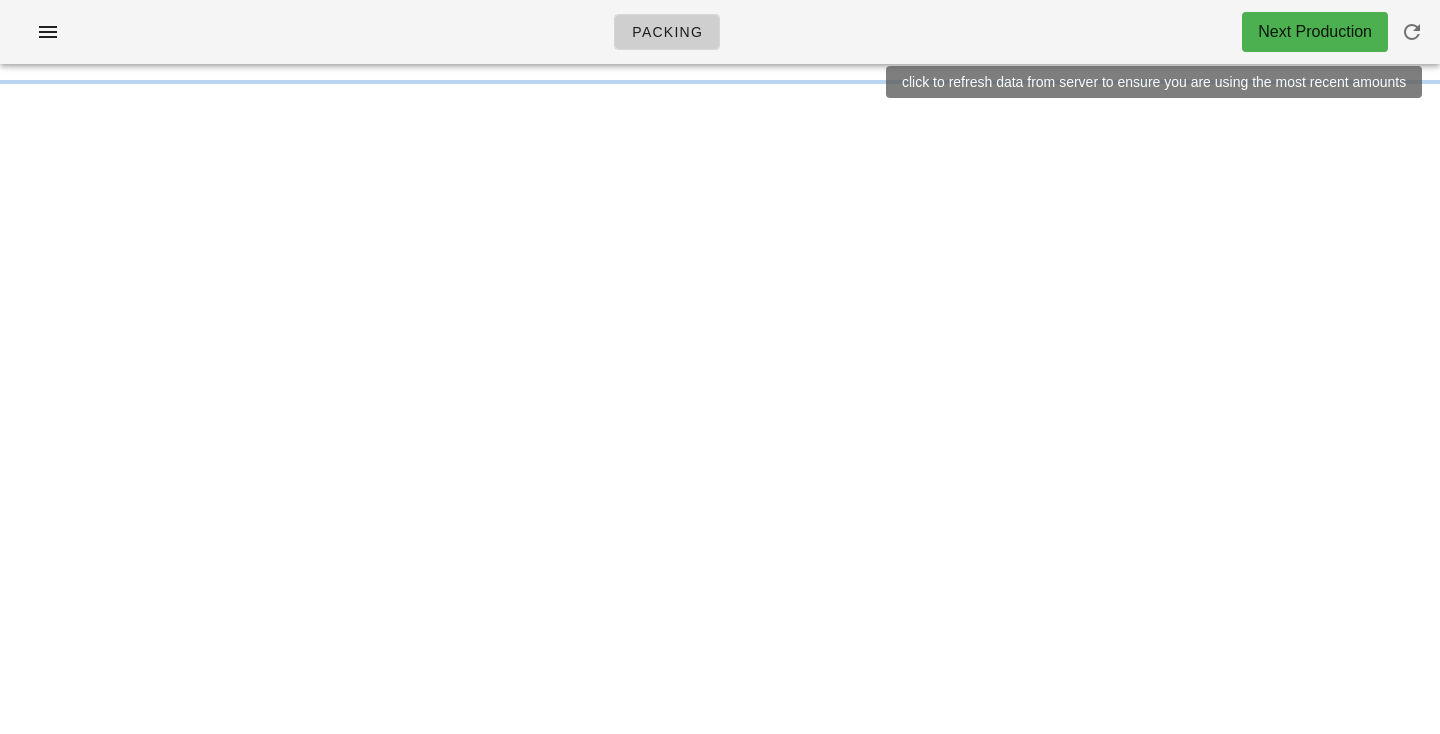 scroll, scrollTop: 0, scrollLeft: 0, axis: both 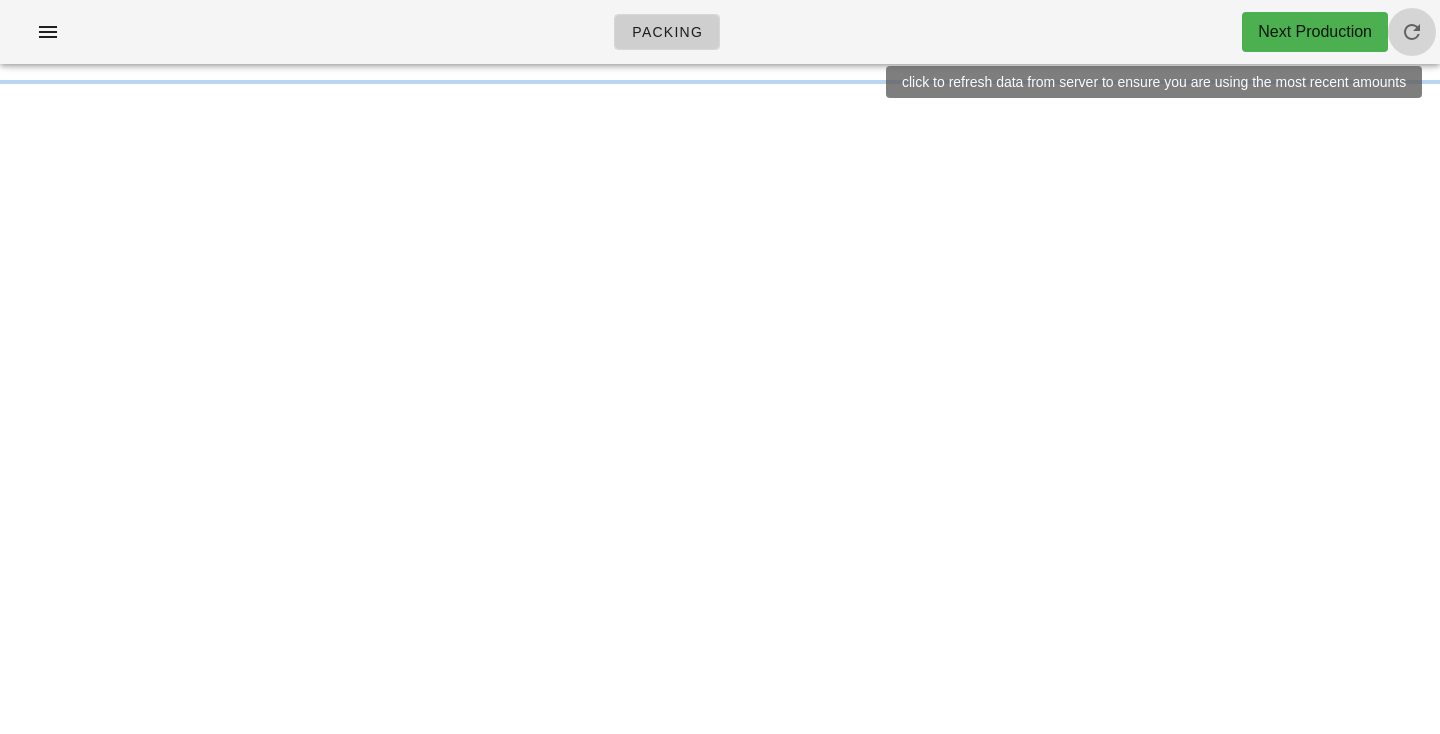 click at bounding box center (1412, 32) 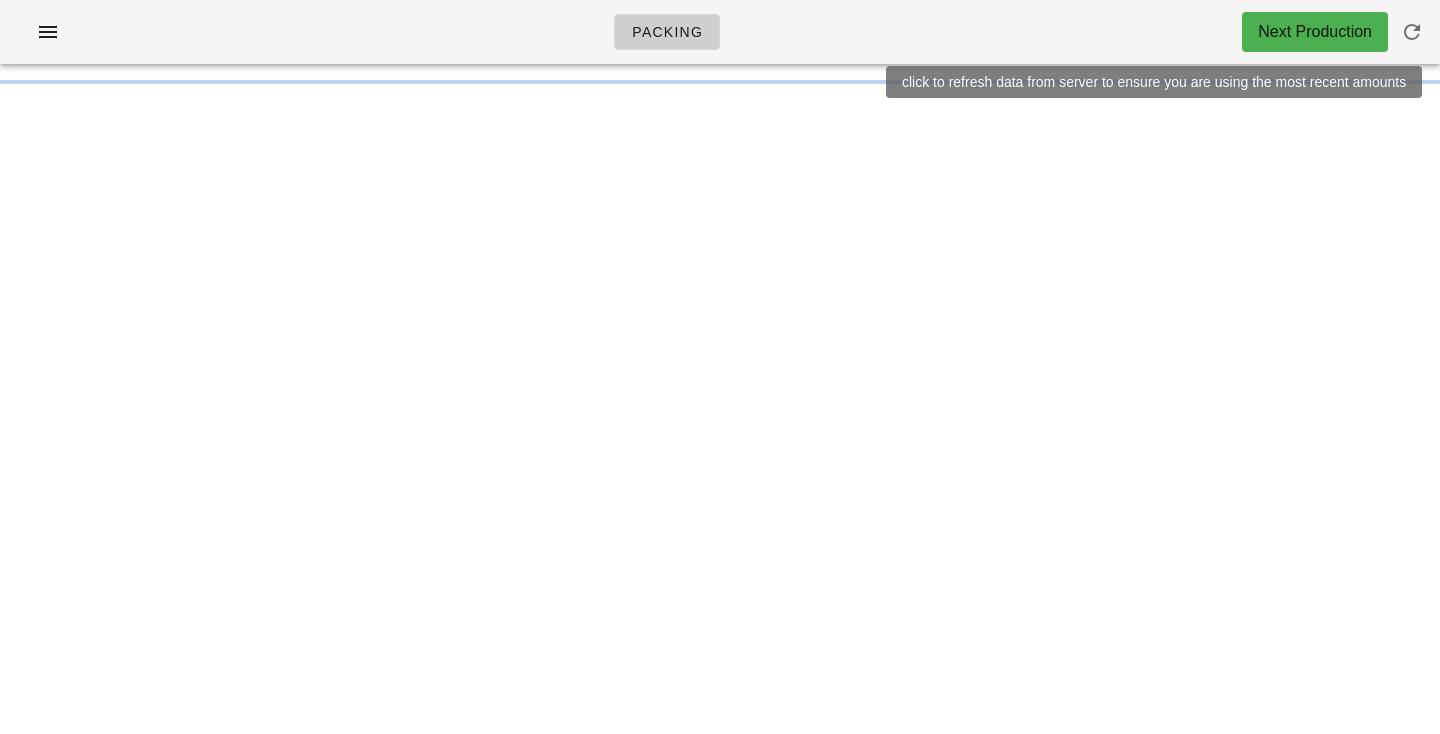 scroll, scrollTop: 0, scrollLeft: 0, axis: both 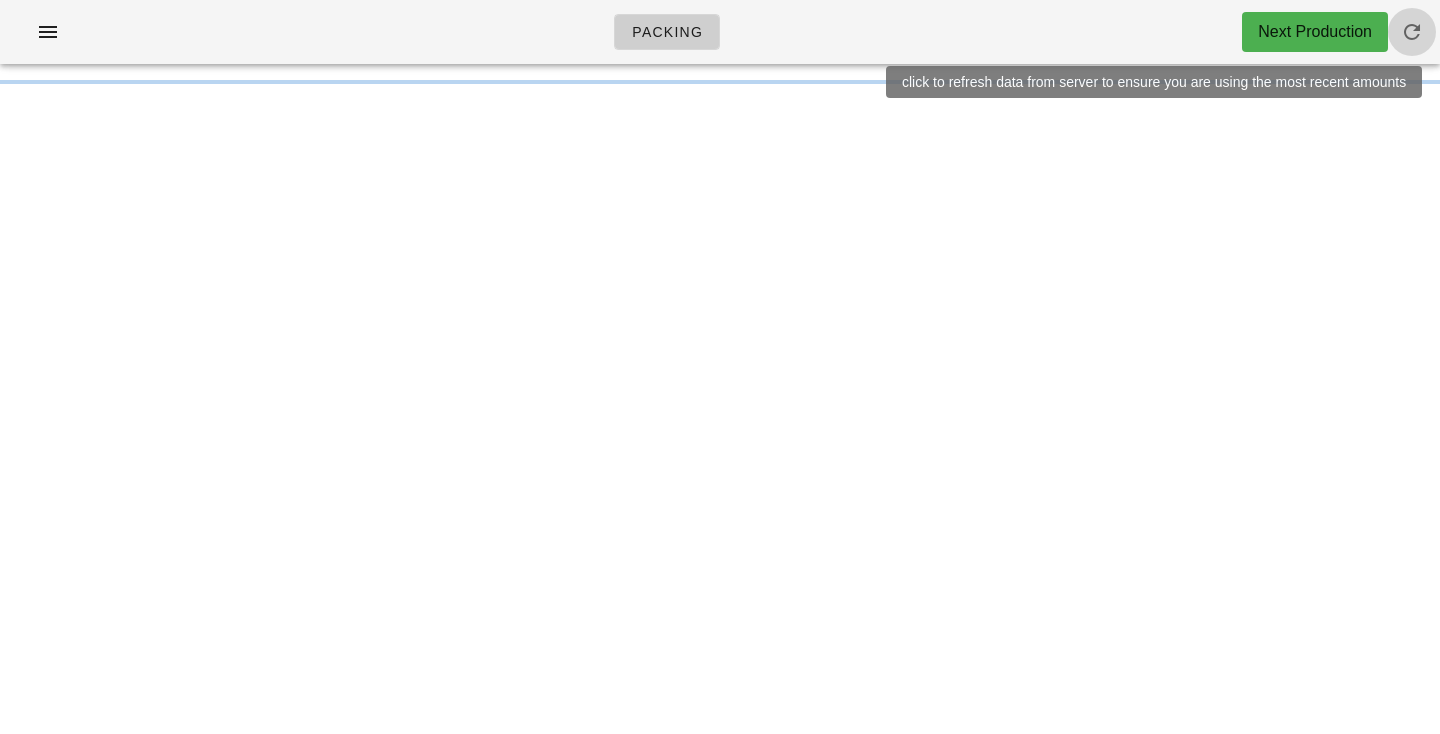 click at bounding box center (1412, 32) 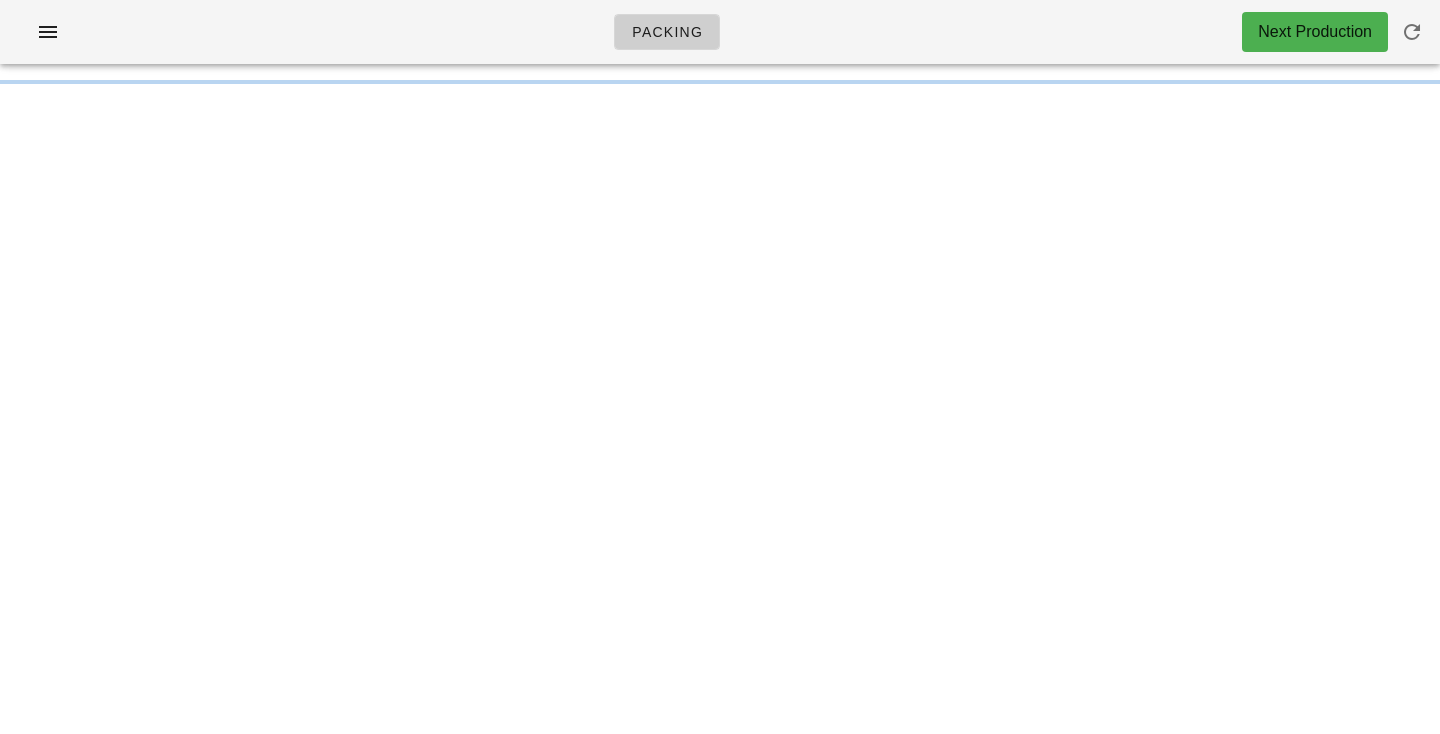 scroll, scrollTop: 0, scrollLeft: 0, axis: both 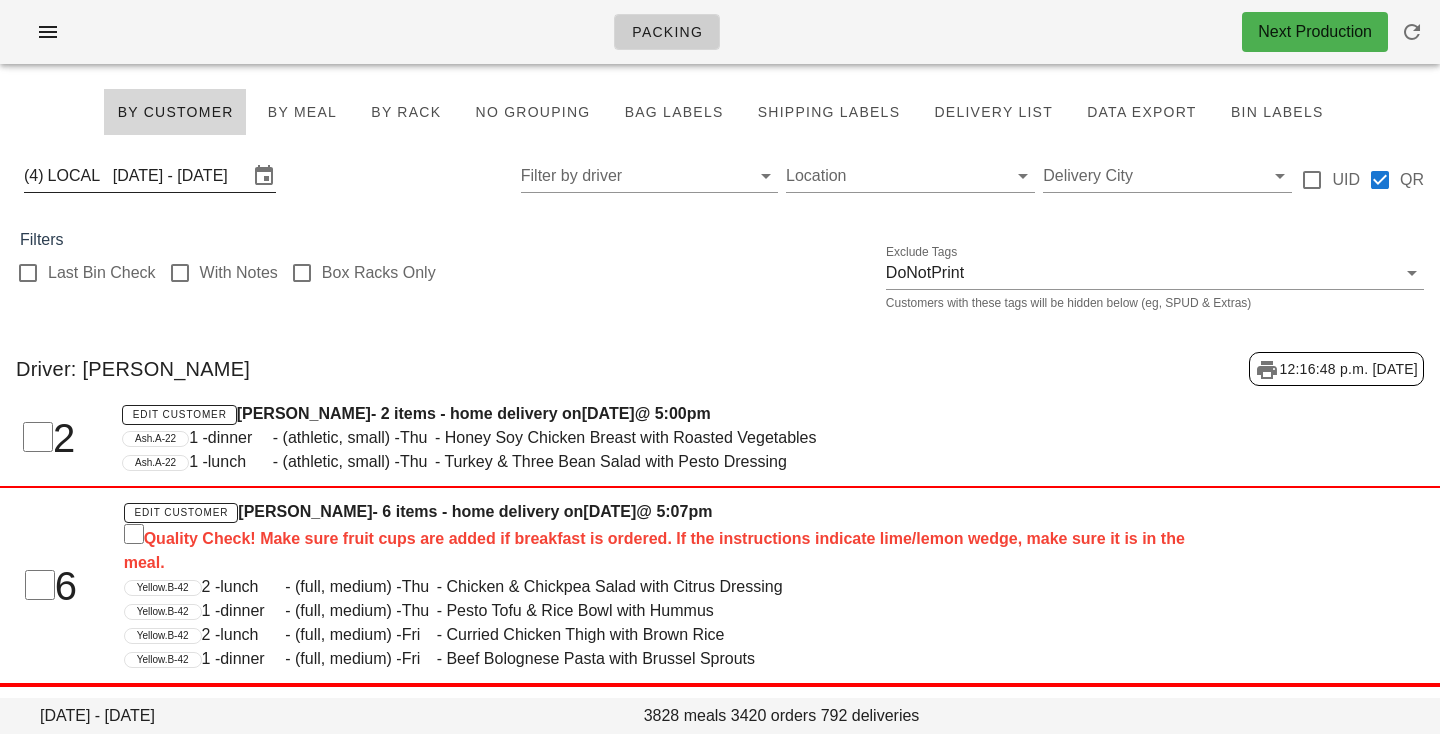 click on "LOCAL   [DATE] - [DATE]" at bounding box center (148, 176) 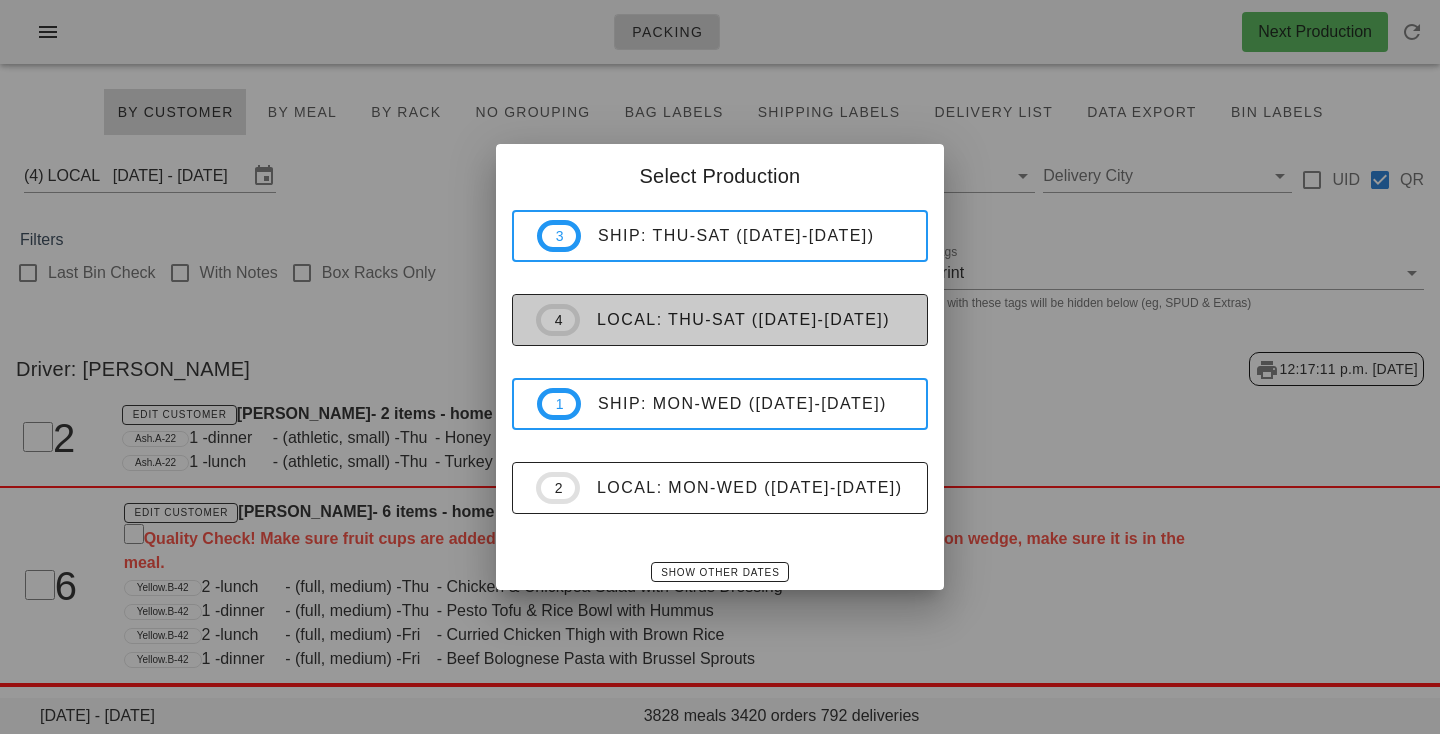 click on "4   local: Thu-Sat ([DATE]-[DATE])" at bounding box center [720, 320] 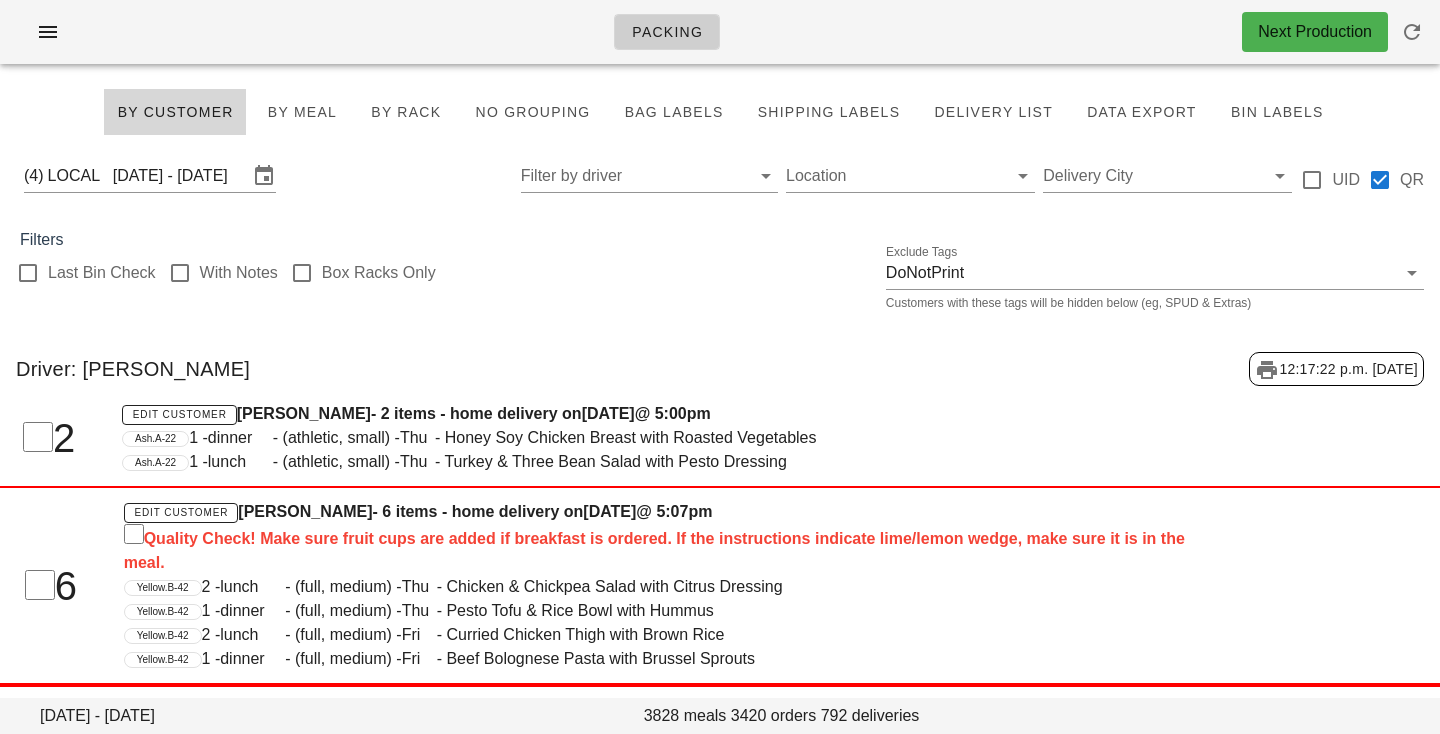 click on "Last Bin Check With Notes Box Racks Only Exclude Tags DoNotPrint Customers with these tags will be hidden below (eg, SPUD & Extras)" at bounding box center [720, 284] 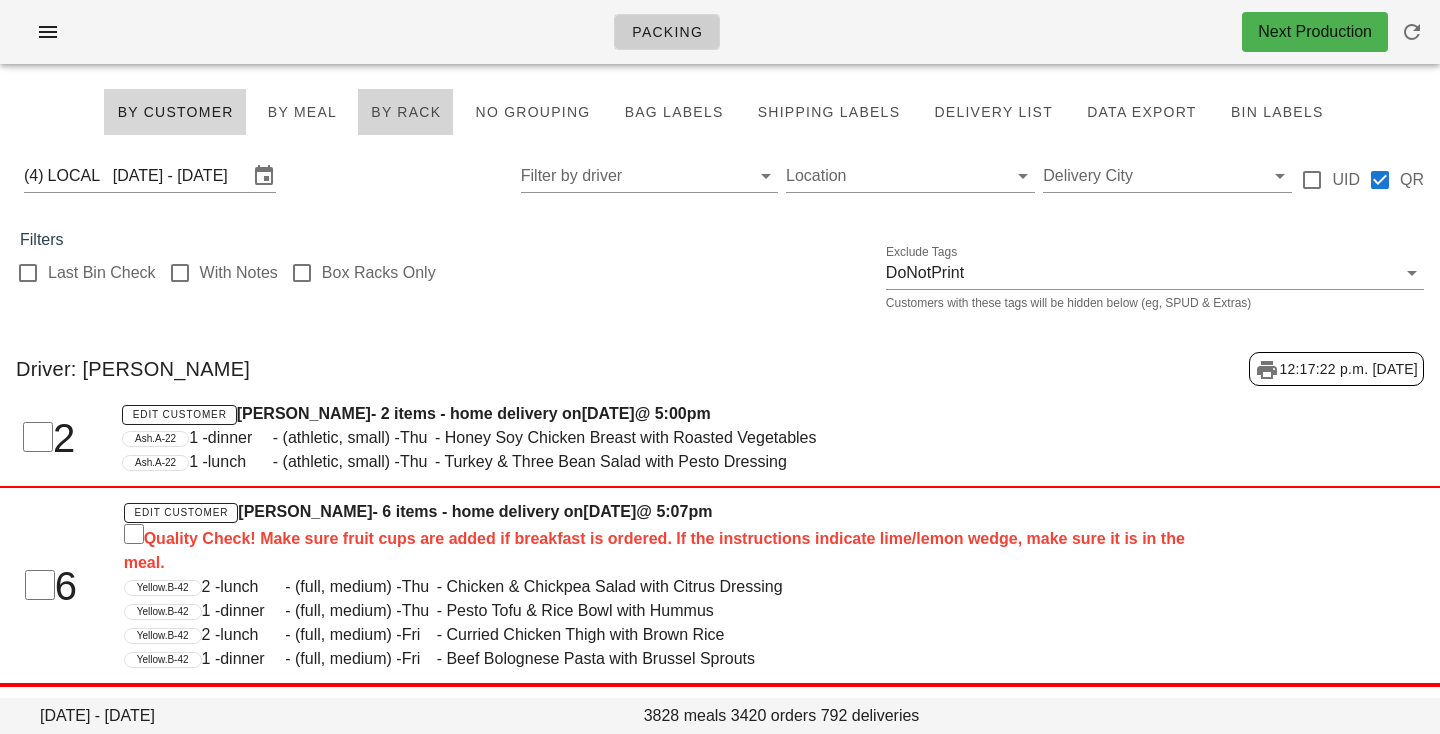 click on "By Rack" at bounding box center [405, 112] 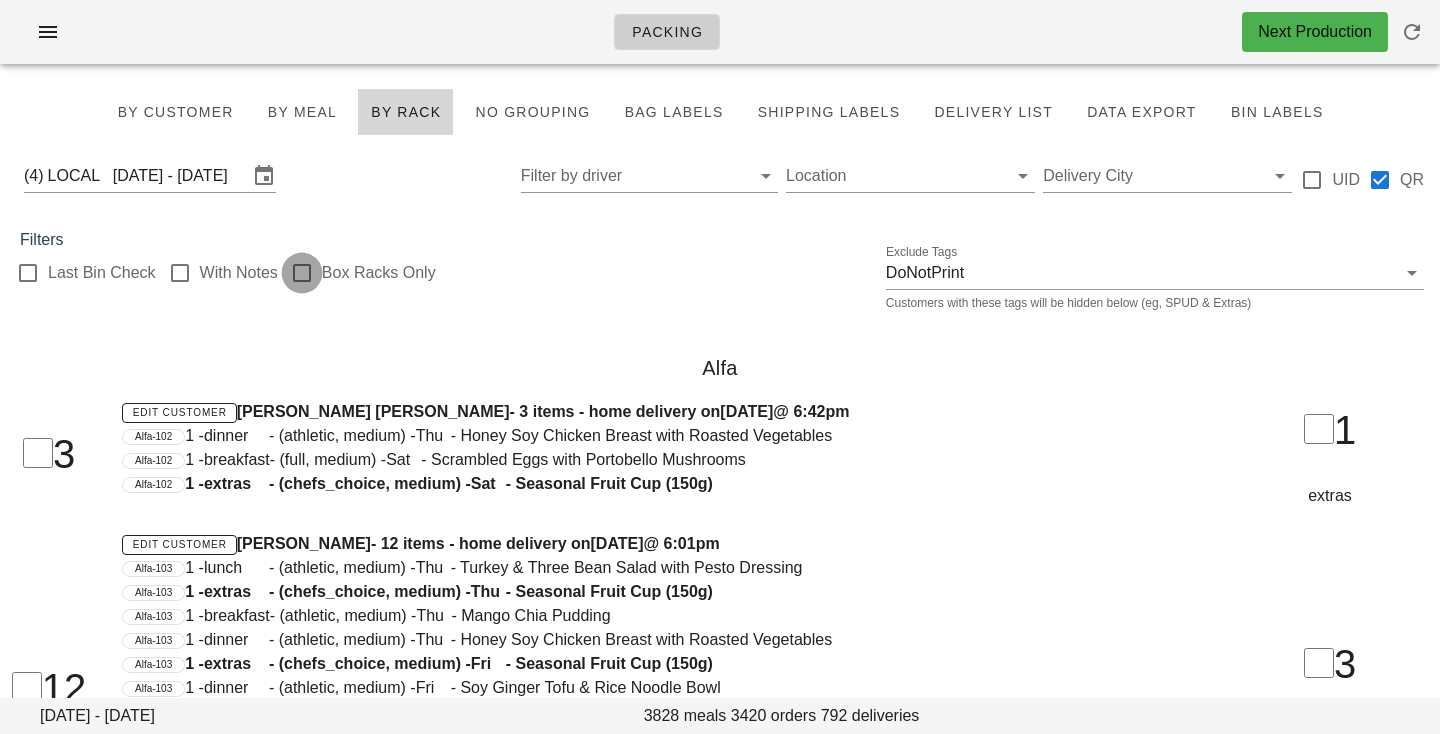 click at bounding box center [302, 273] 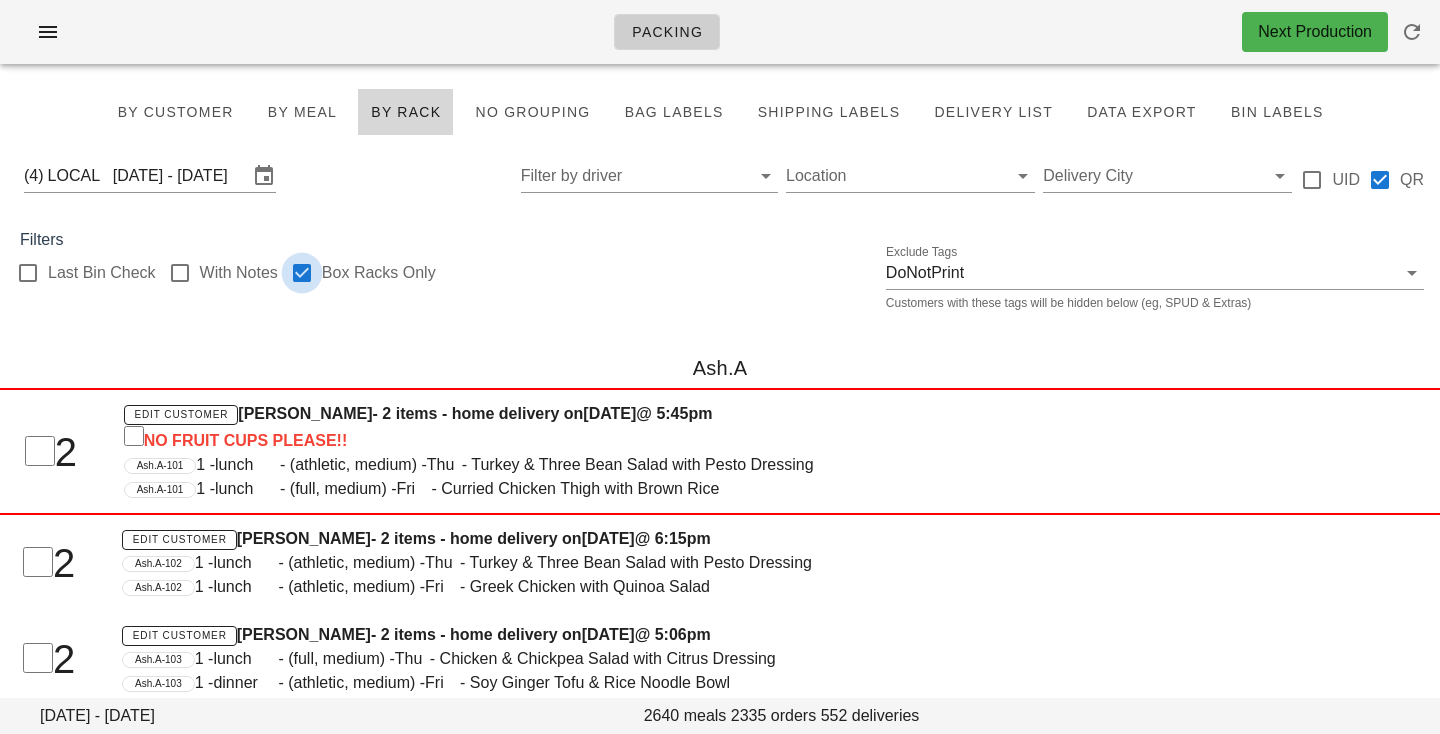 checkbox on "true" 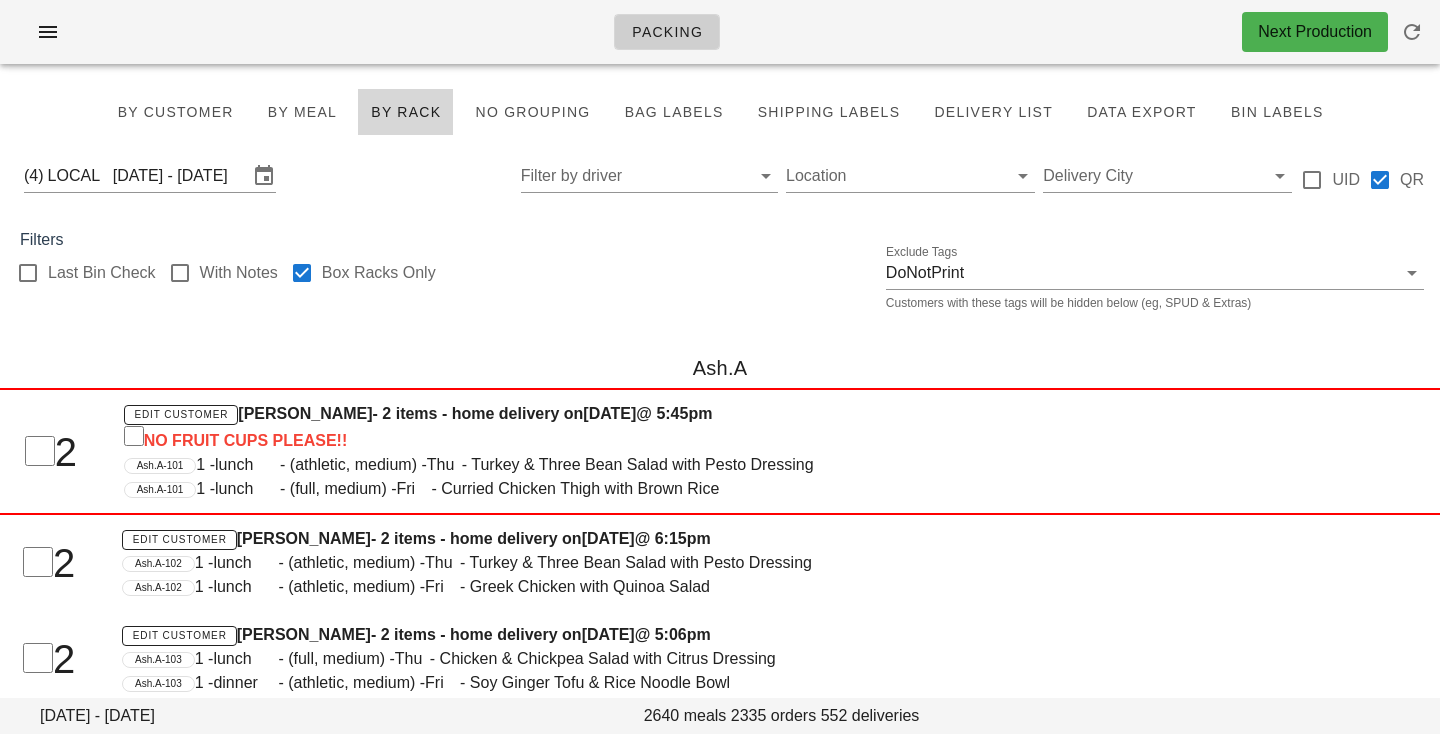 click on "(4) LOCAL   [DATE] - [DATE] Filter by driver Location Delivery City UID QR" at bounding box center (720, 176) 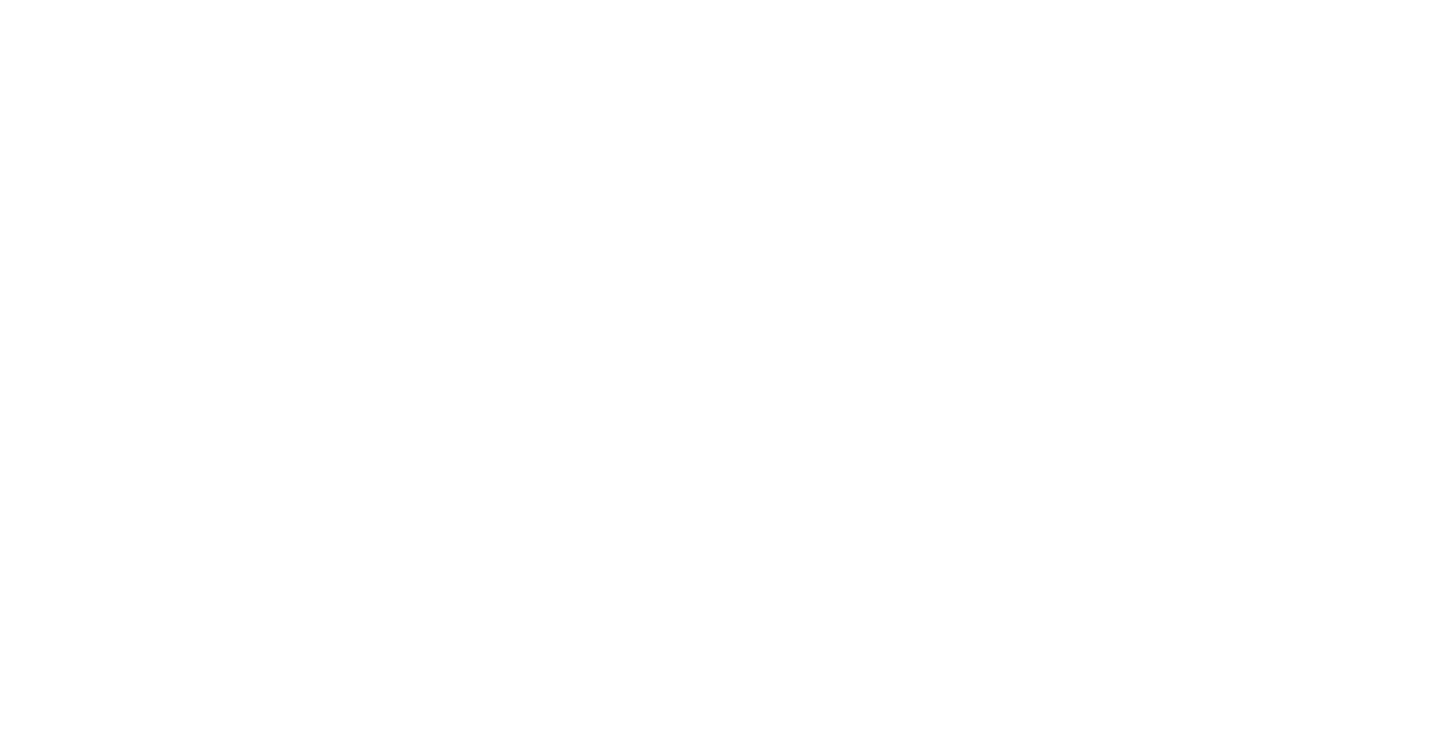 scroll, scrollTop: 0, scrollLeft: 0, axis: both 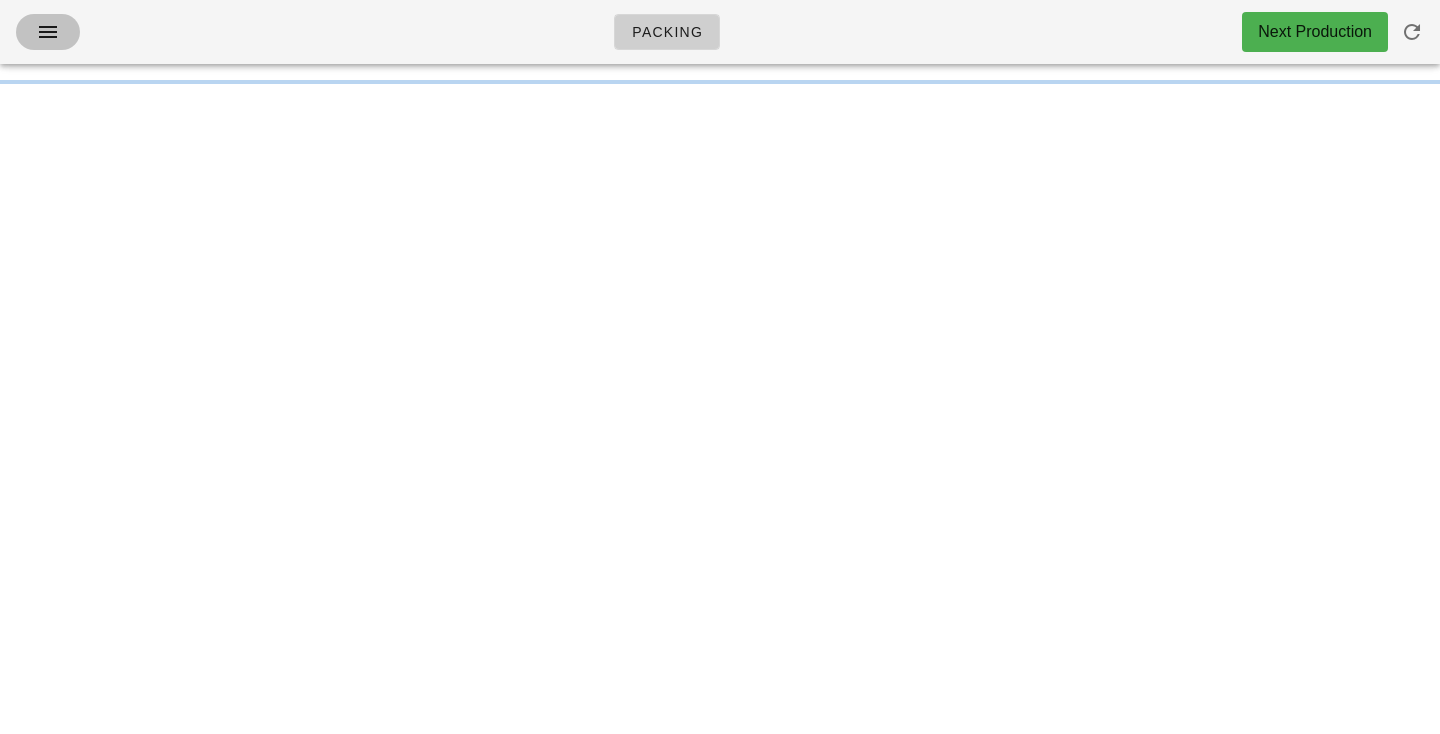 click at bounding box center (48, 32) 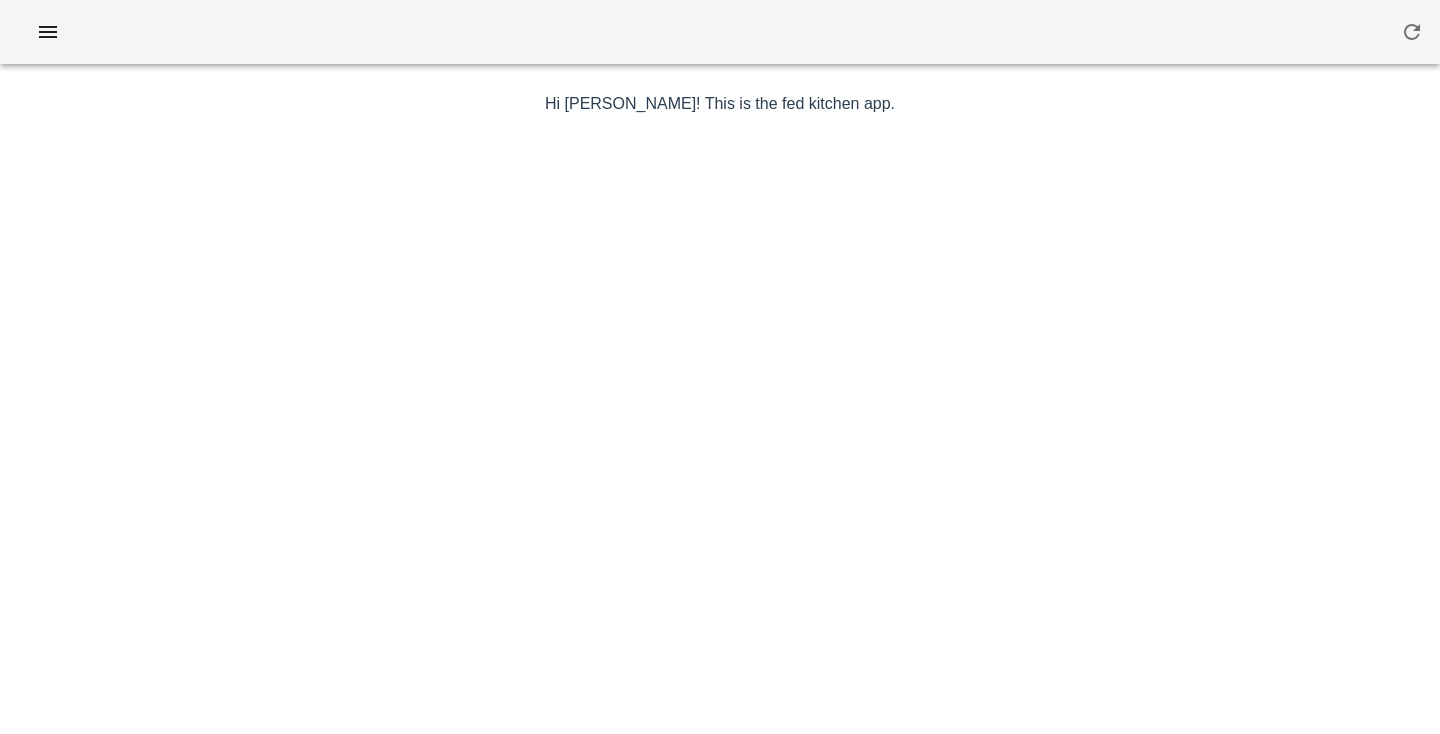 scroll, scrollTop: 0, scrollLeft: 0, axis: both 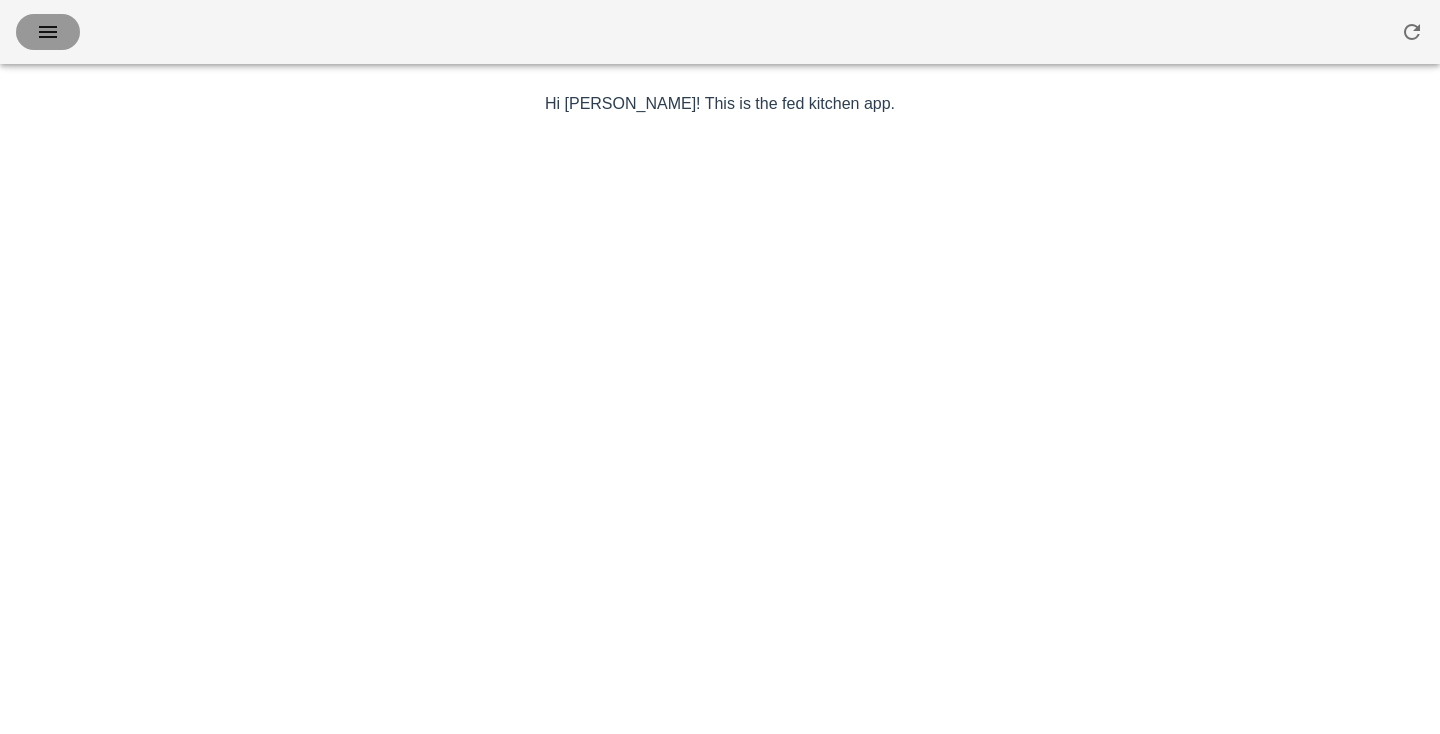 click at bounding box center (48, 32) 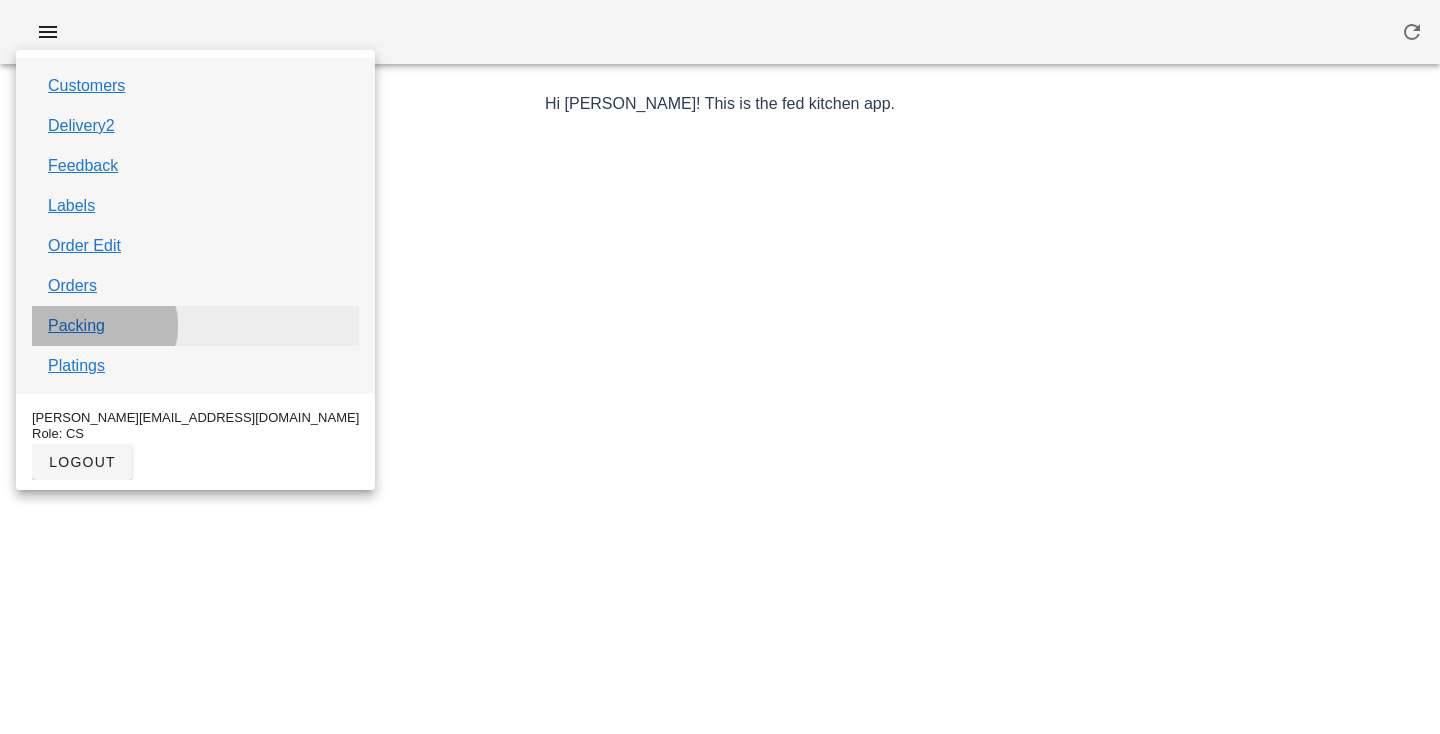 click on "Packing" at bounding box center (76, 326) 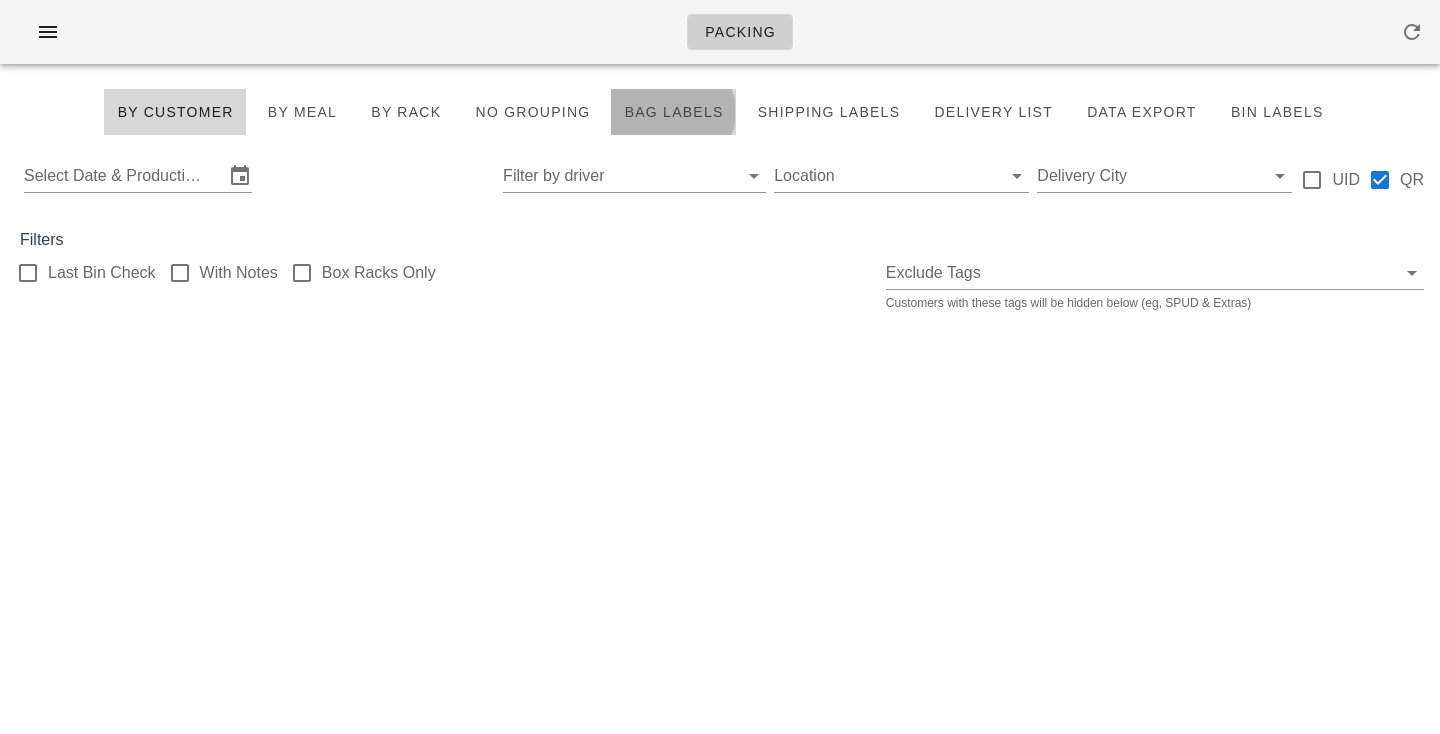 click on "Bag Labels" at bounding box center (673, 112) 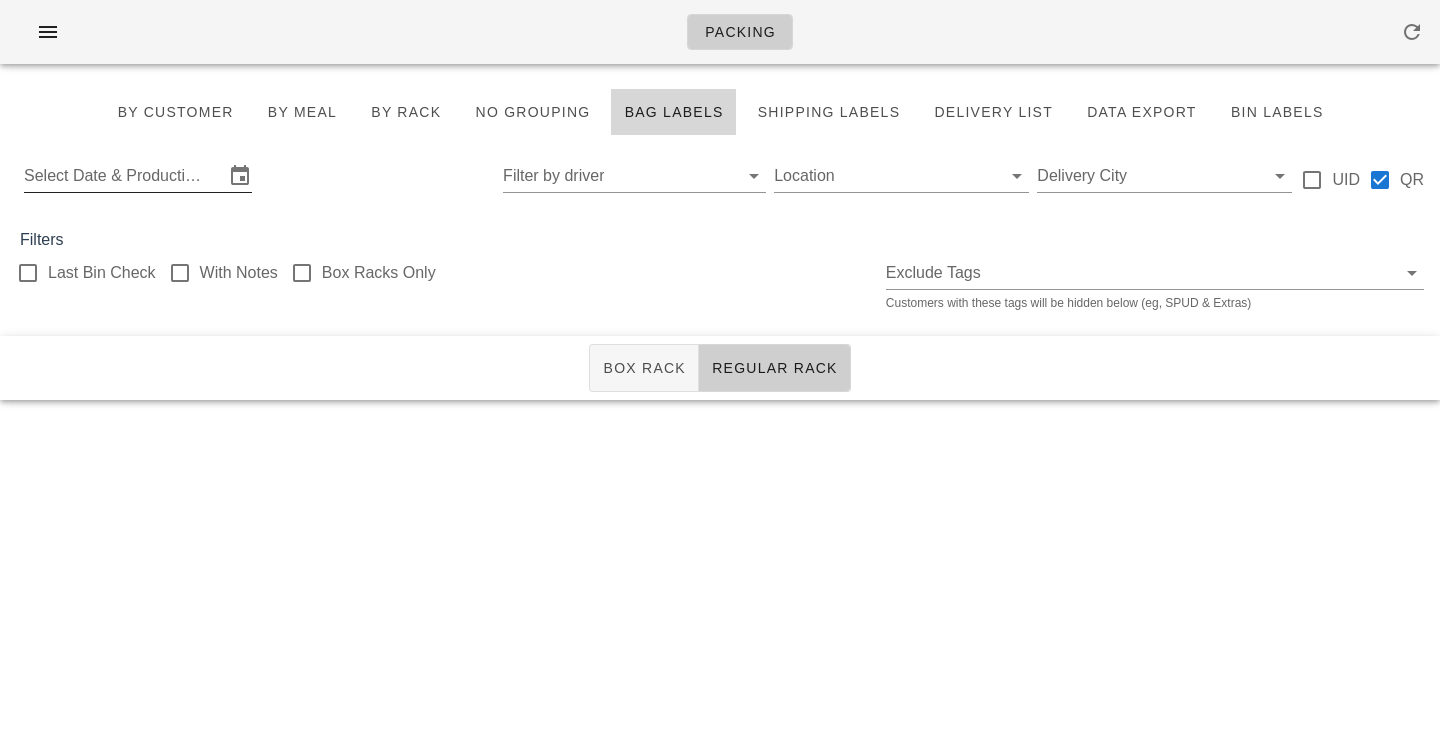 click on "Select Date & Production Cycle" at bounding box center (124, 176) 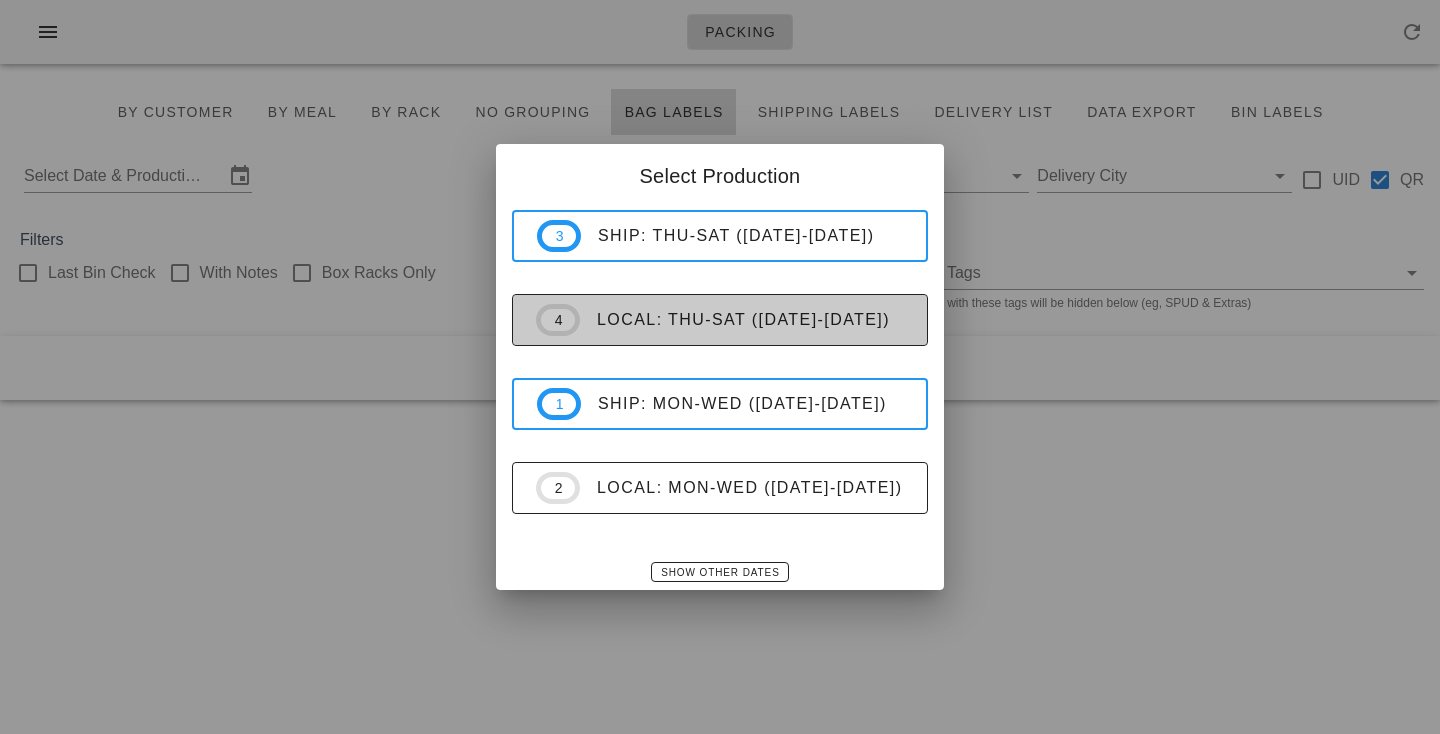 click on "4   local: Thu-Sat ([DATE]-[DATE])" at bounding box center [719, 320] 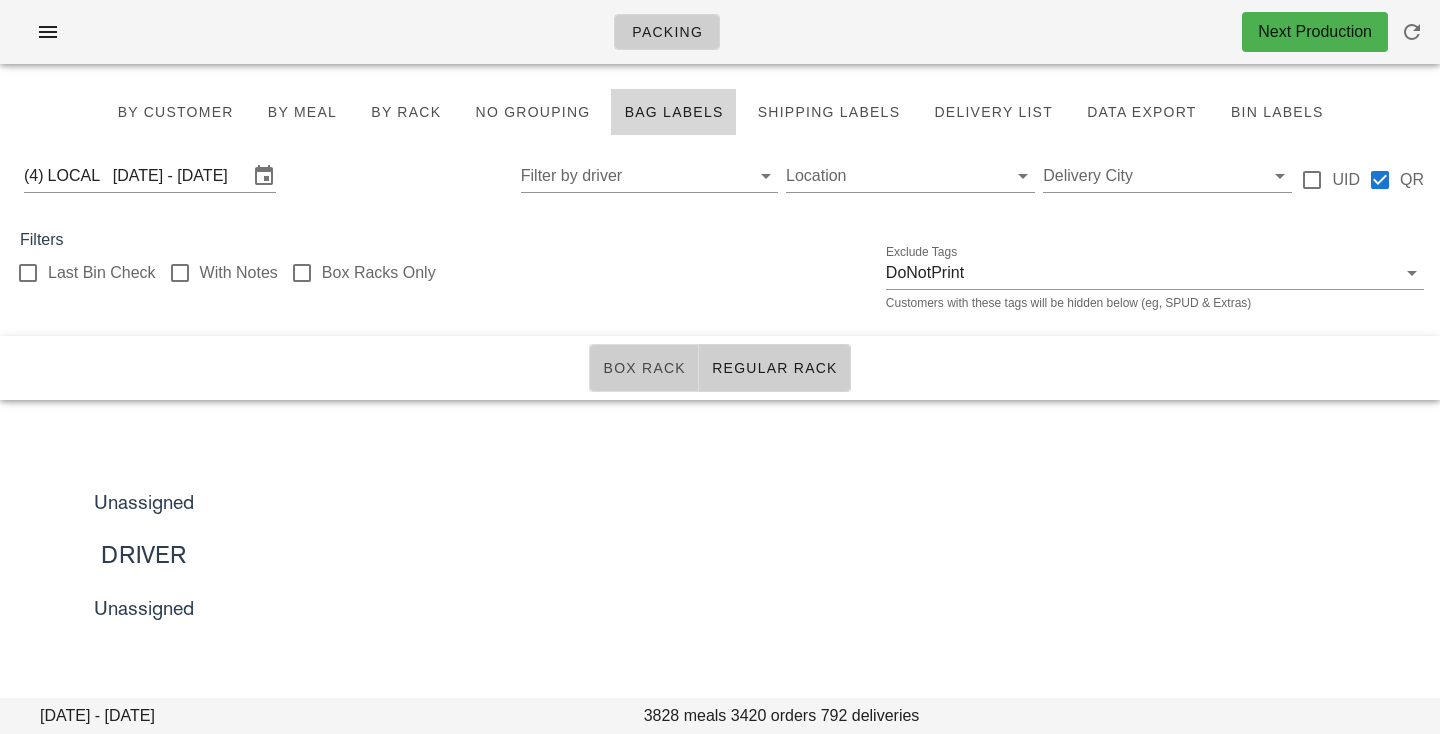 click on "Box Rack" at bounding box center [644, 368] 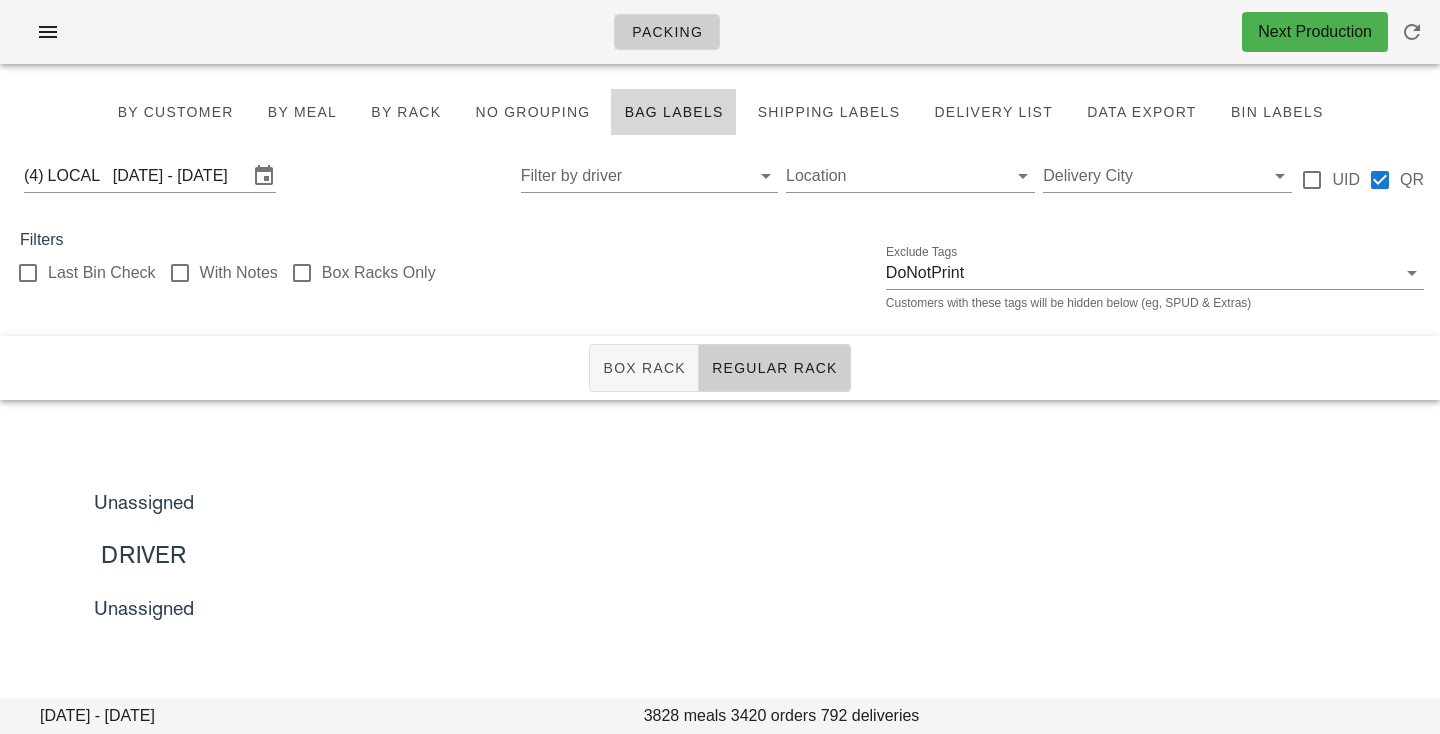 click on "Last Bin Check With Notes Box Racks Only Exclude Tags DoNotPrint Customers with these tags will be hidden below (eg, SPUD & Extras)" at bounding box center (720, 284) 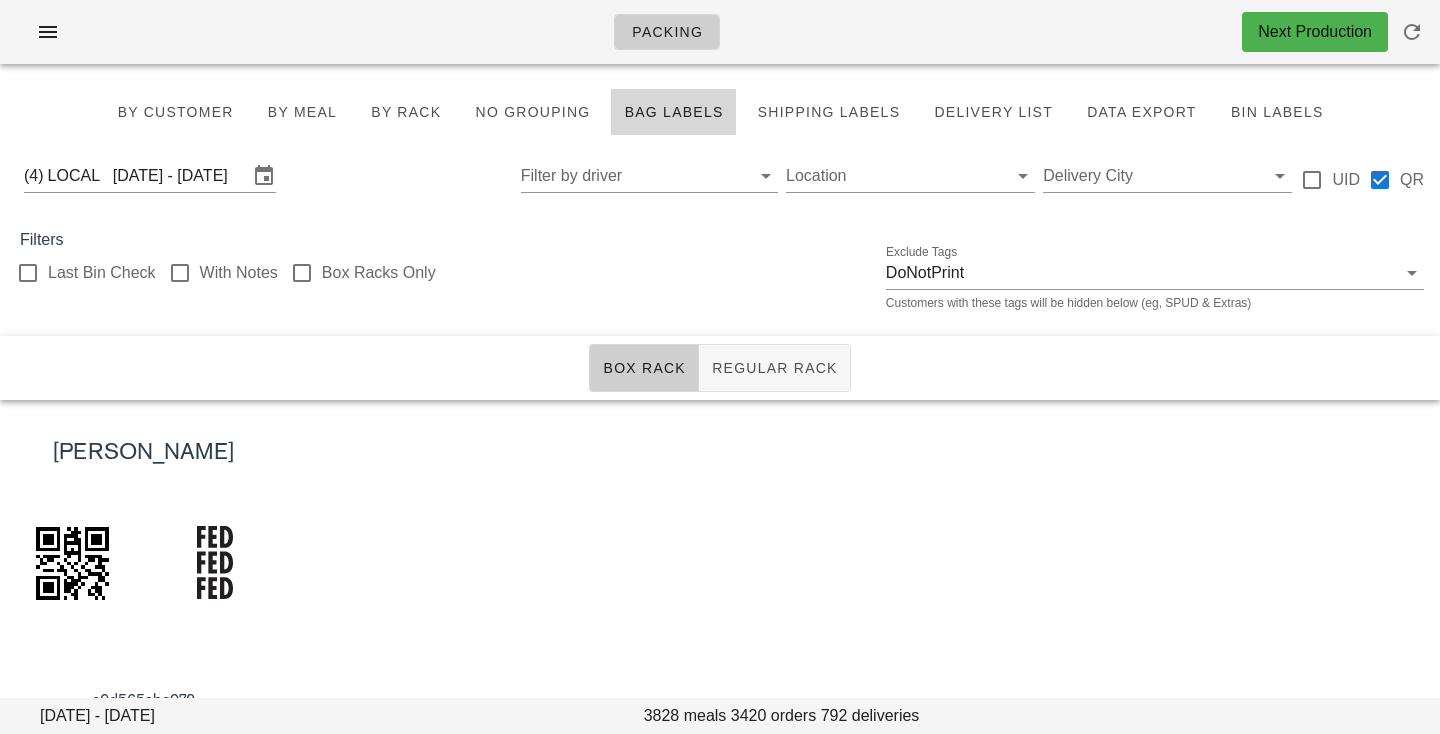 click on "Box Racks Only" at bounding box center (379, 273) 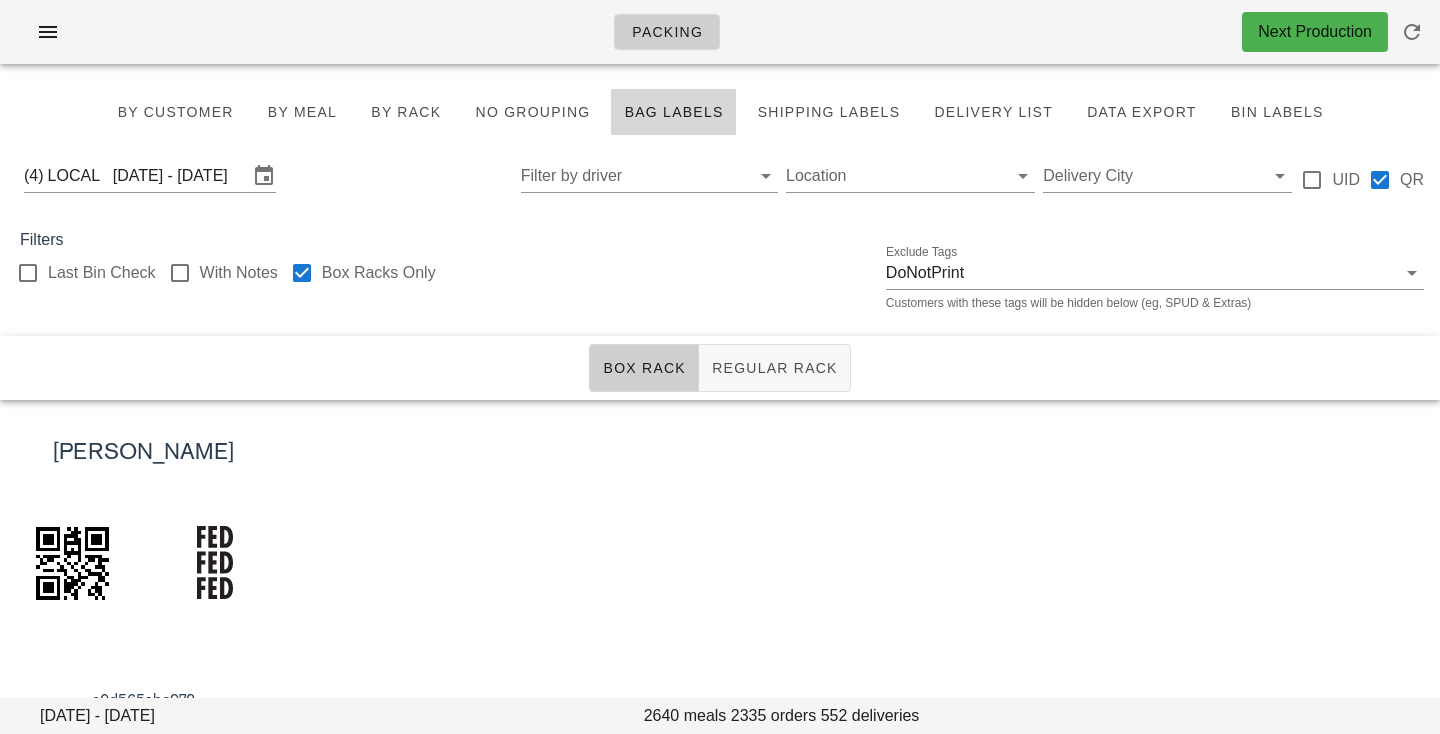 checkbox on "true" 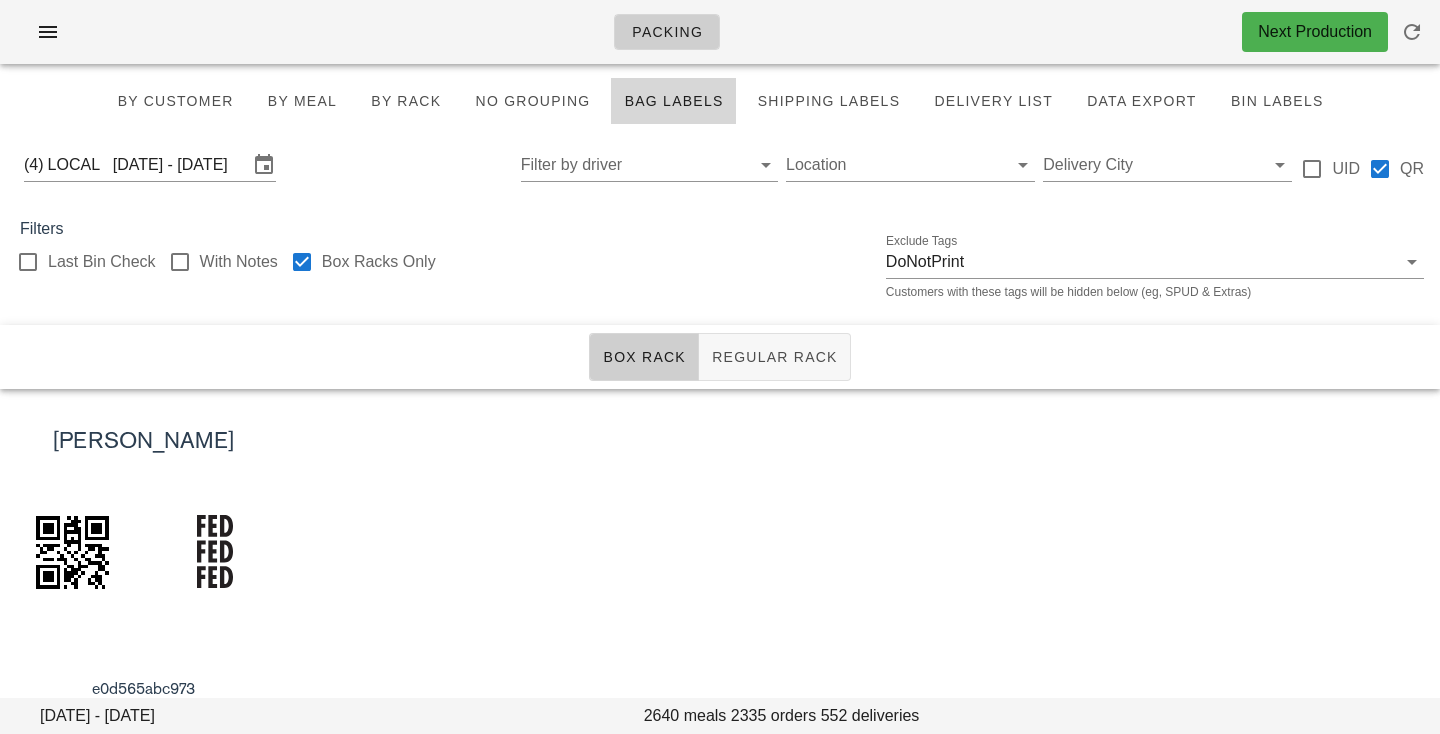 scroll, scrollTop: 0, scrollLeft: 0, axis: both 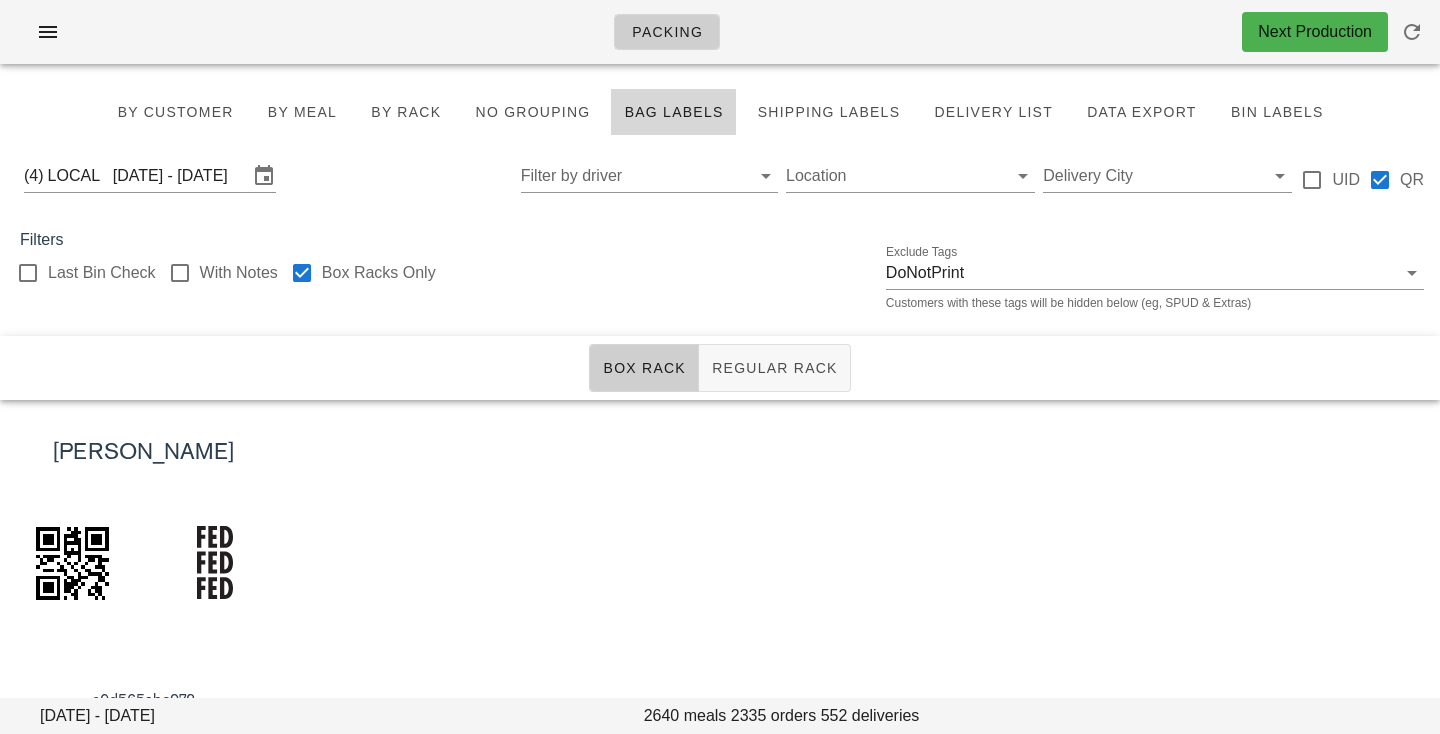 click on "(4) LOCAL   [DATE] - [DATE] Filter by driver Location Delivery City UID QR" at bounding box center (720, 176) 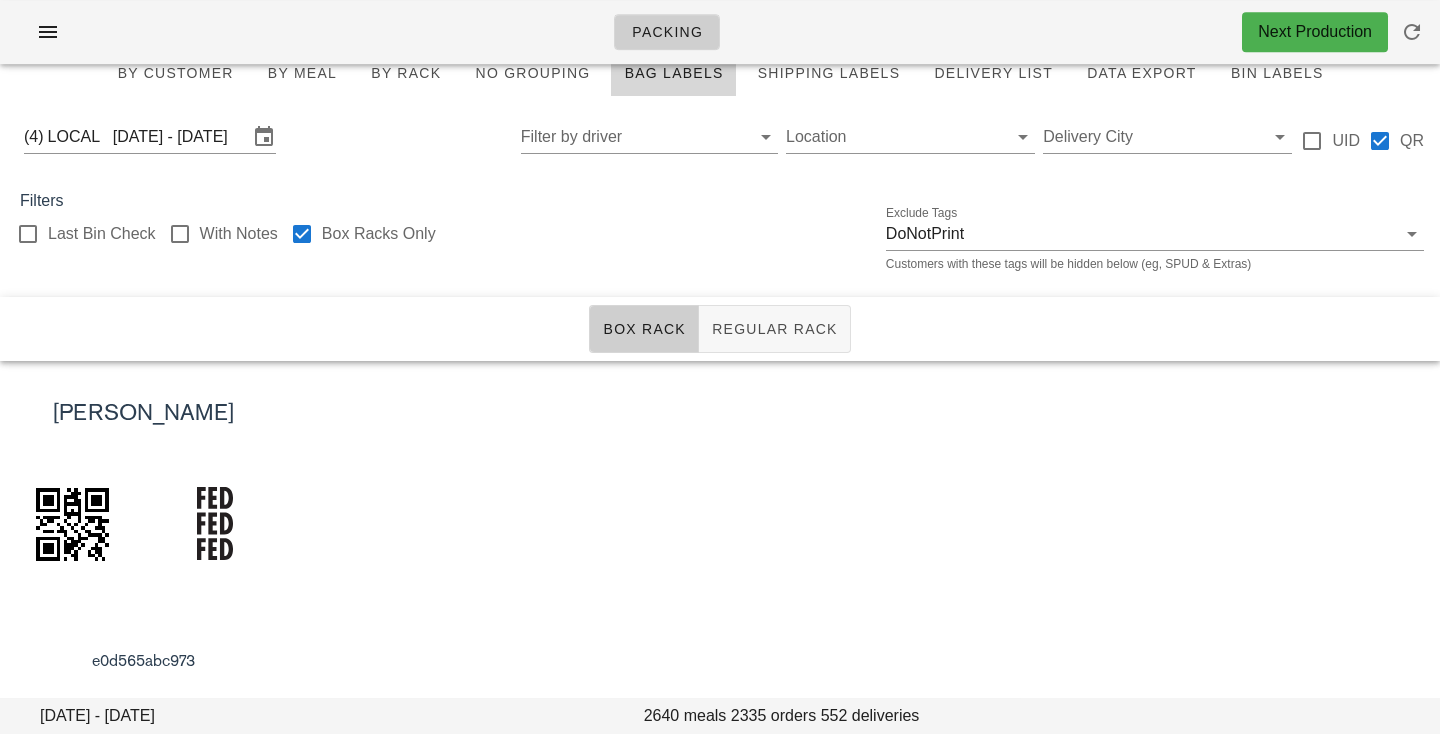 scroll, scrollTop: 0, scrollLeft: 0, axis: both 